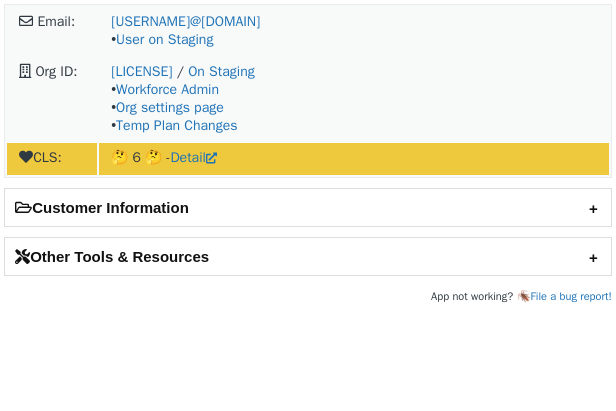 scroll, scrollTop: 0, scrollLeft: 0, axis: both 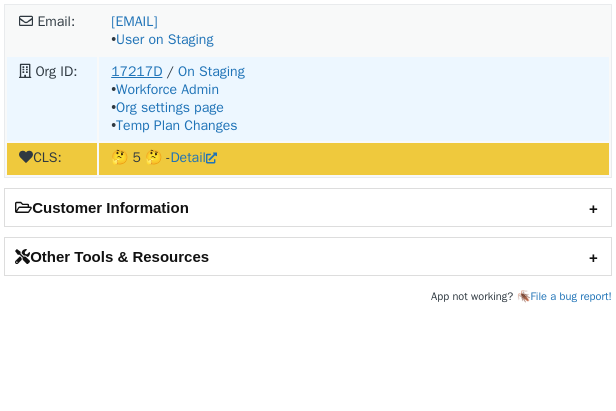 click on "17217D" at bounding box center (136, 71) 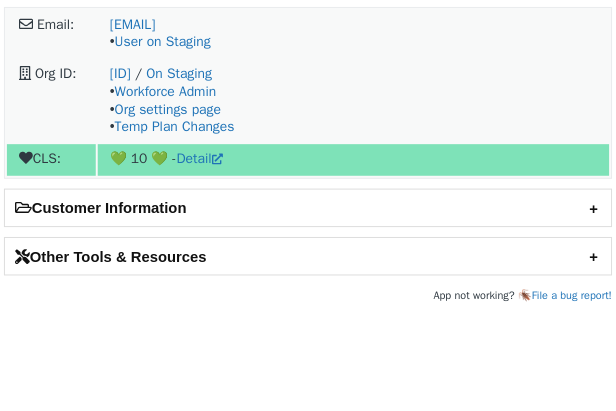 scroll, scrollTop: 0, scrollLeft: 0, axis: both 